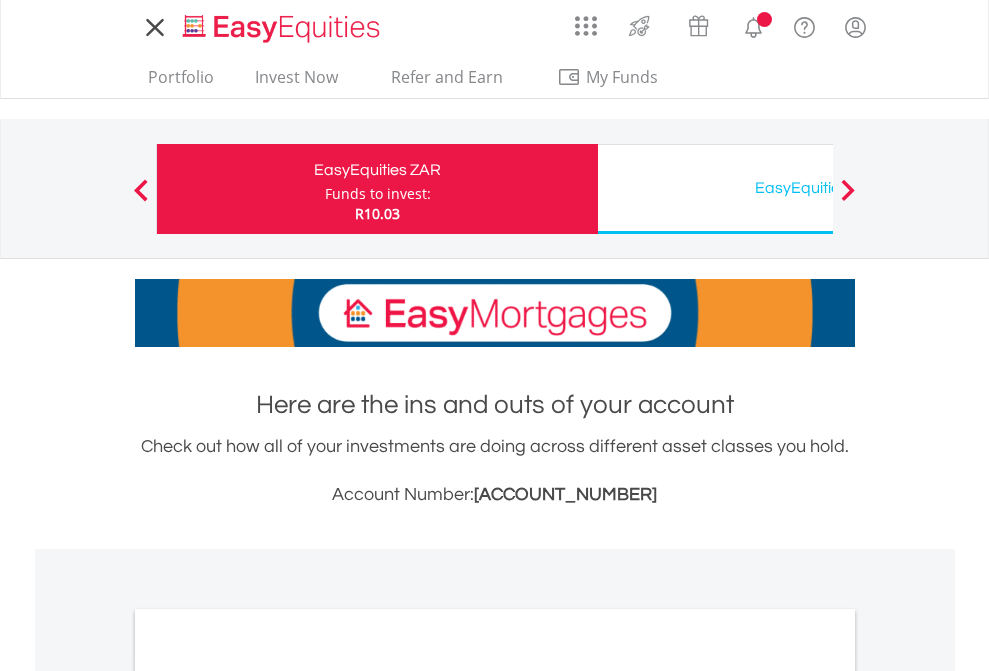 scroll, scrollTop: 0, scrollLeft: 0, axis: both 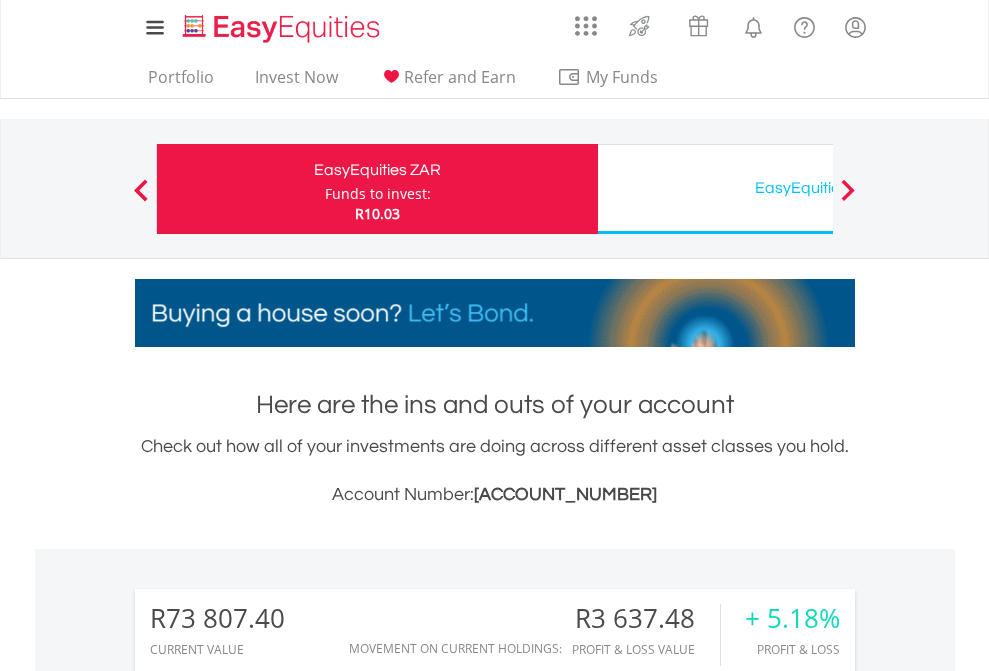 click on "Funds to invest:" at bounding box center (378, 194) 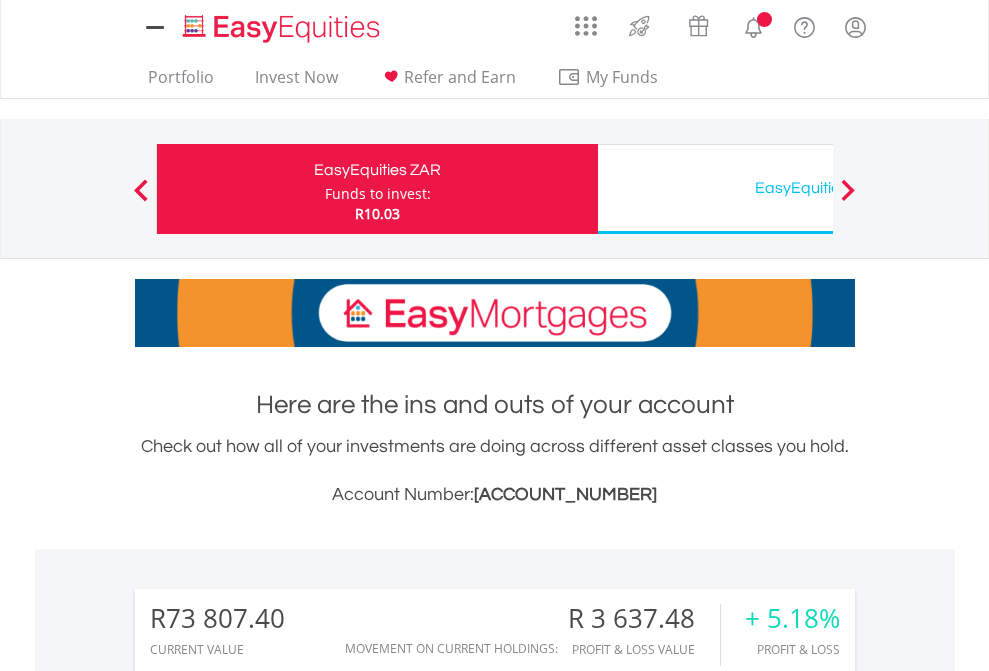 scroll, scrollTop: 0, scrollLeft: 0, axis: both 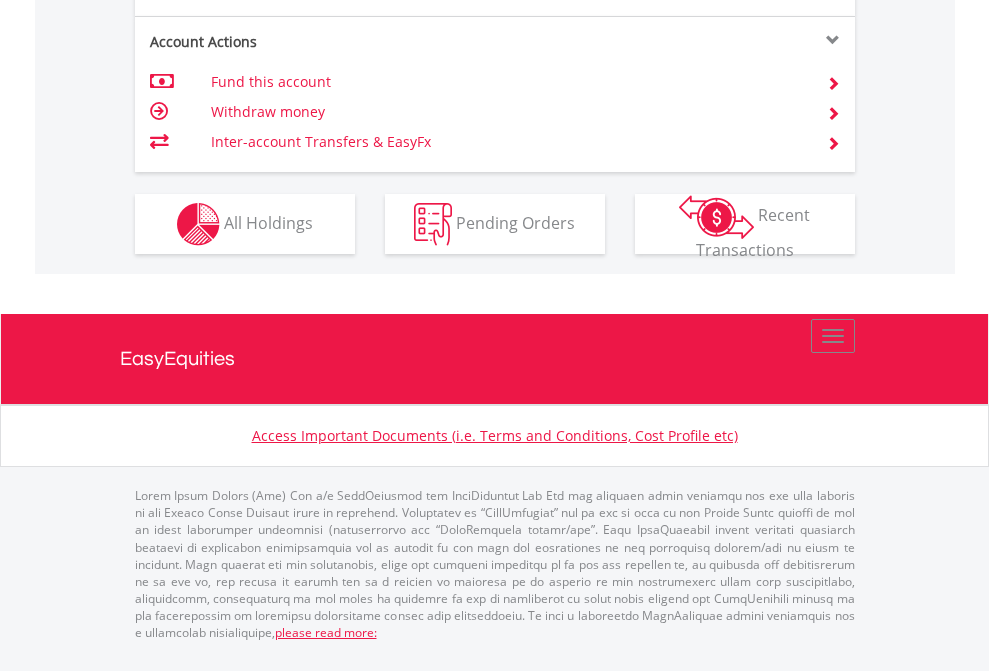 click on "Investment types" at bounding box center [706, -337] 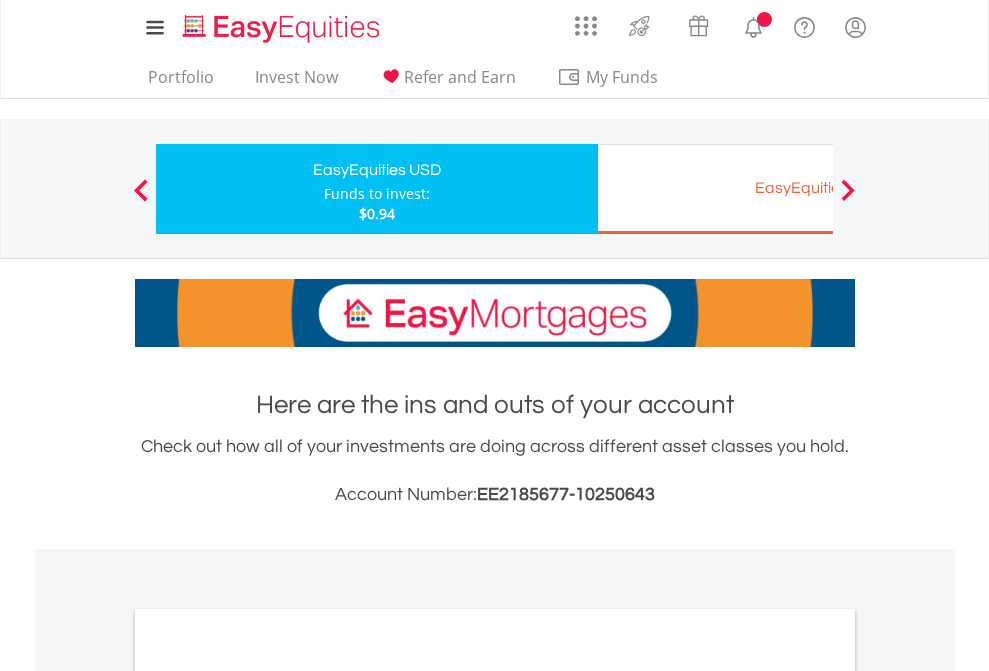 scroll, scrollTop: 0, scrollLeft: 0, axis: both 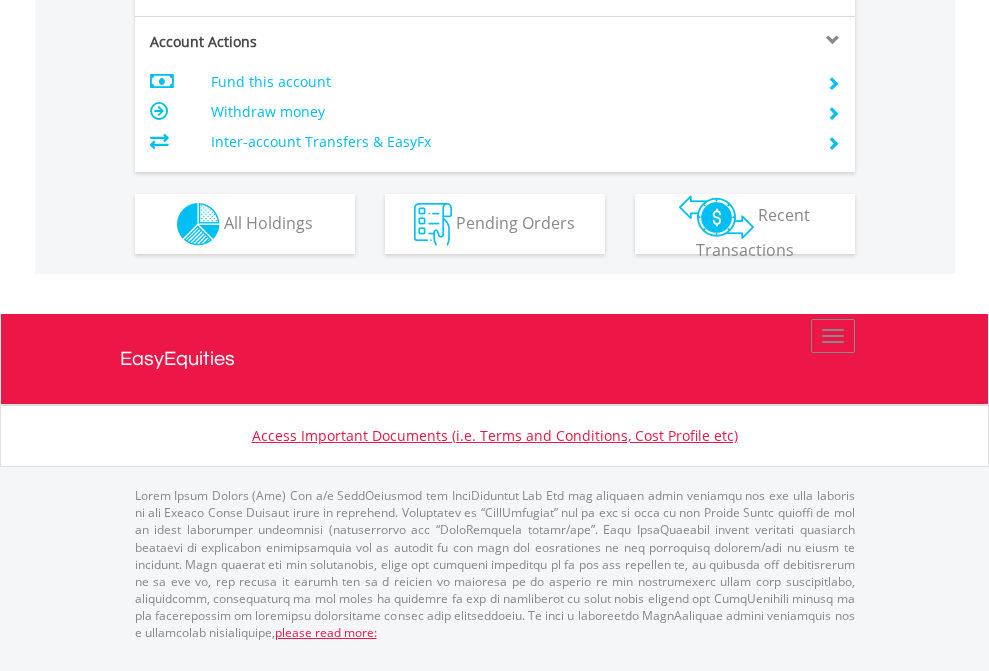 click on "Investment types" at bounding box center [706, -337] 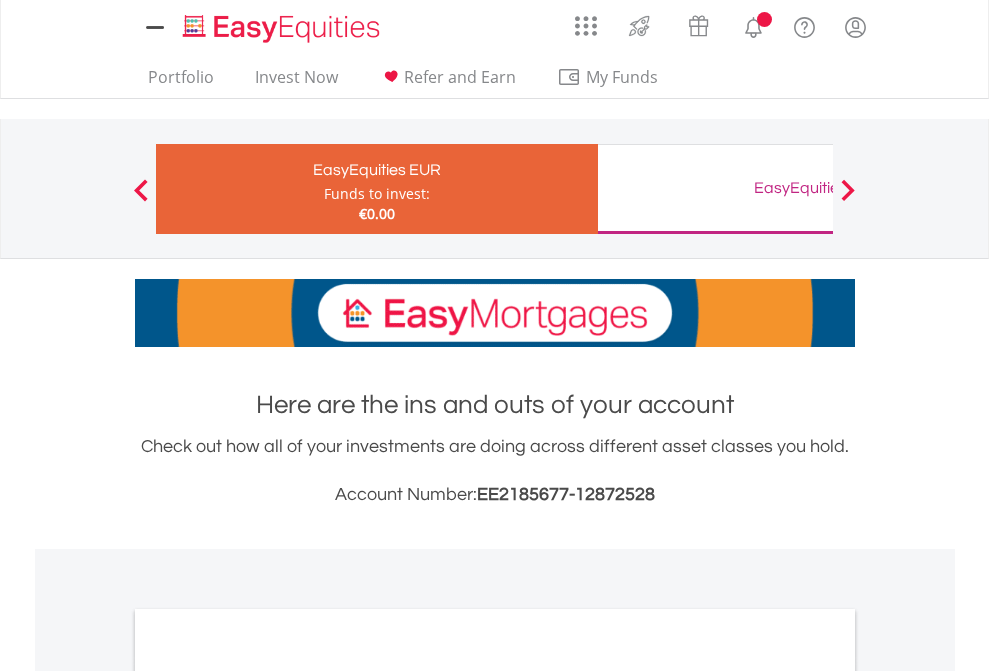 scroll, scrollTop: 0, scrollLeft: 0, axis: both 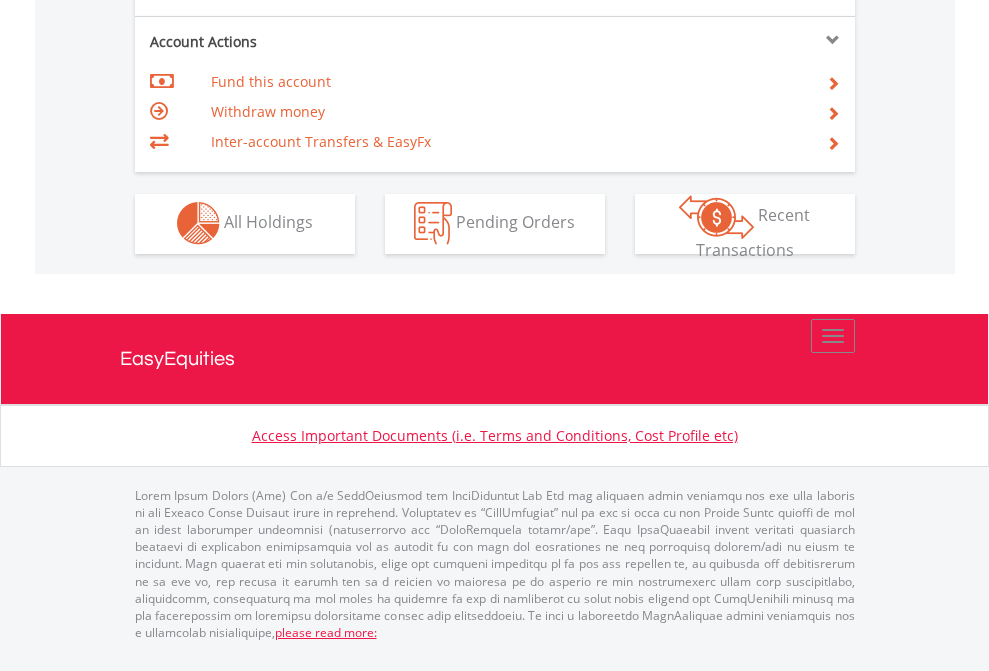 click on "Investment types" at bounding box center [706, -353] 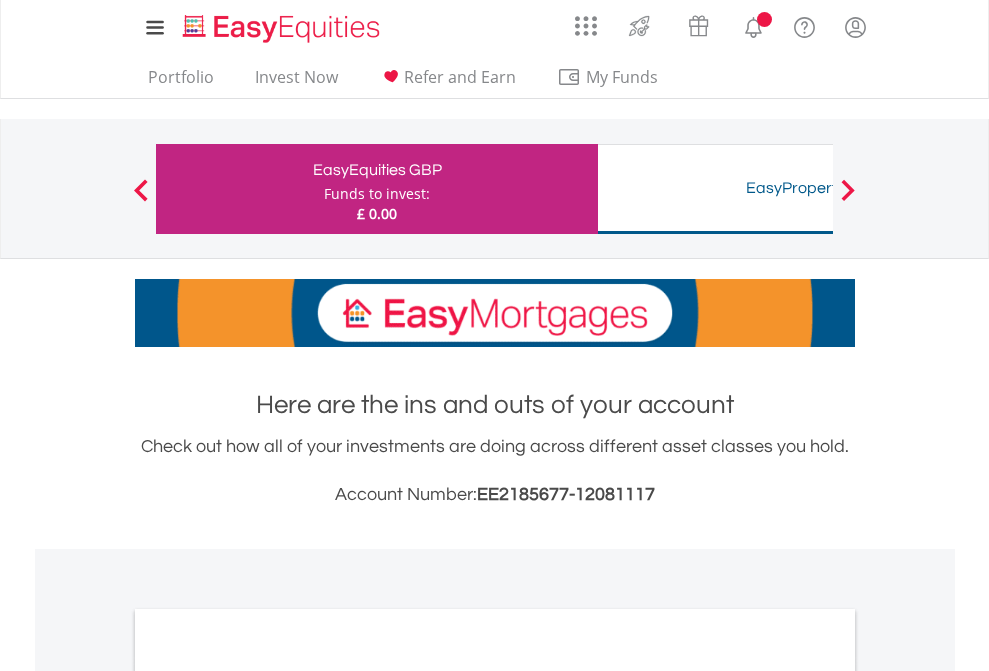 scroll, scrollTop: 0, scrollLeft: 0, axis: both 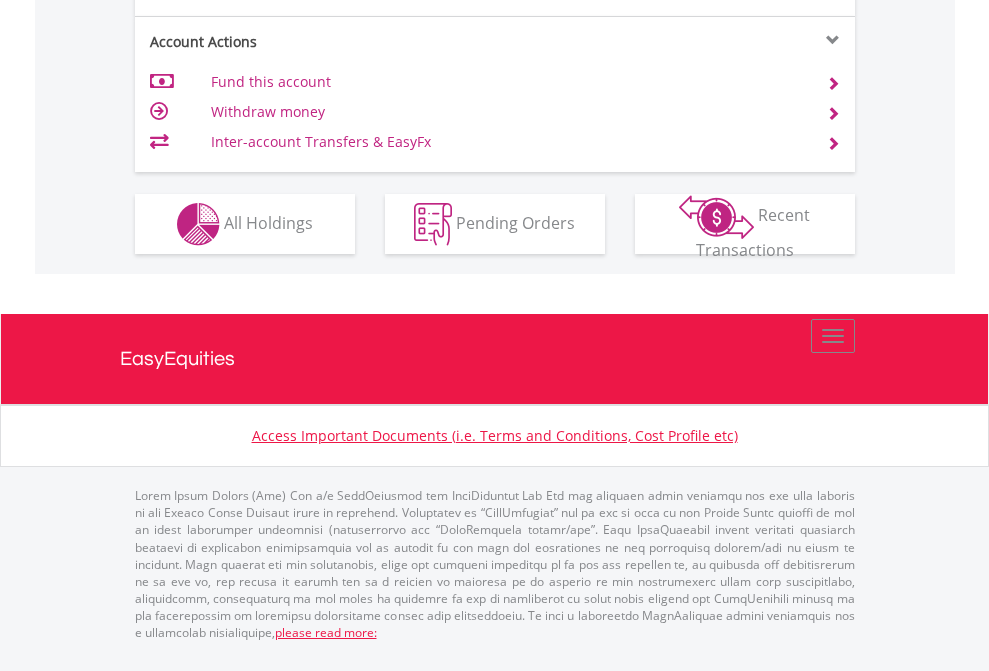 click on "Investment types" at bounding box center (706, -337) 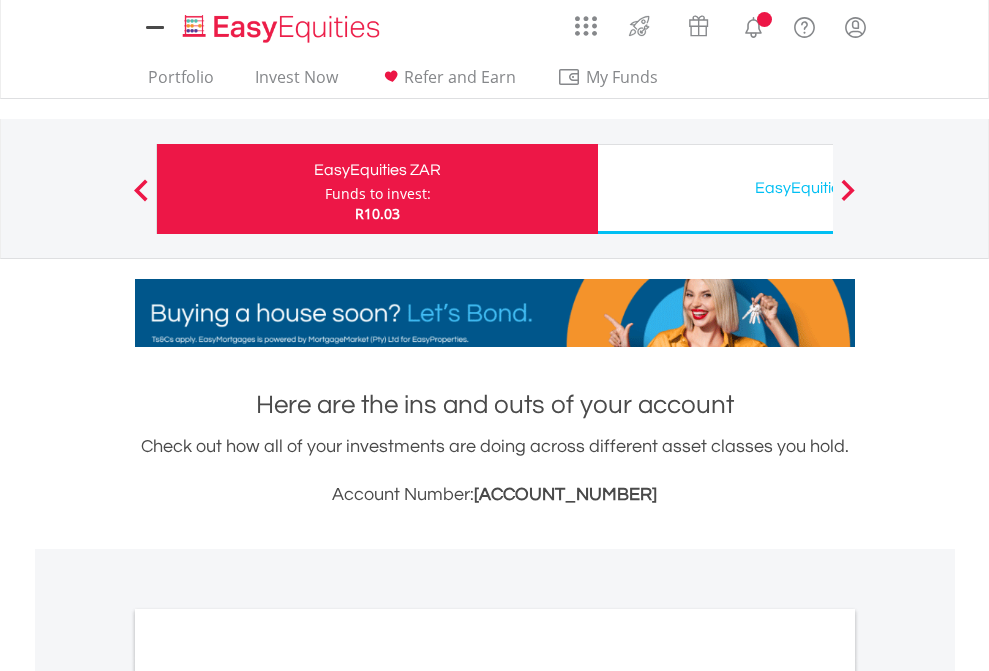 click on "All Holdings" at bounding box center (268, 1096) 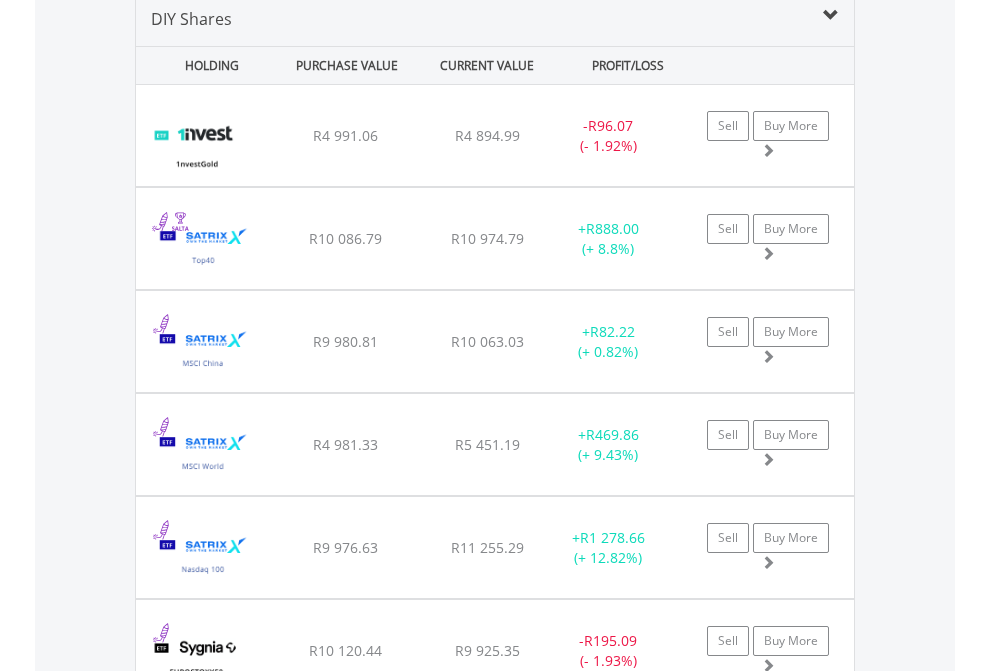 scroll, scrollTop: 1933, scrollLeft: 0, axis: vertical 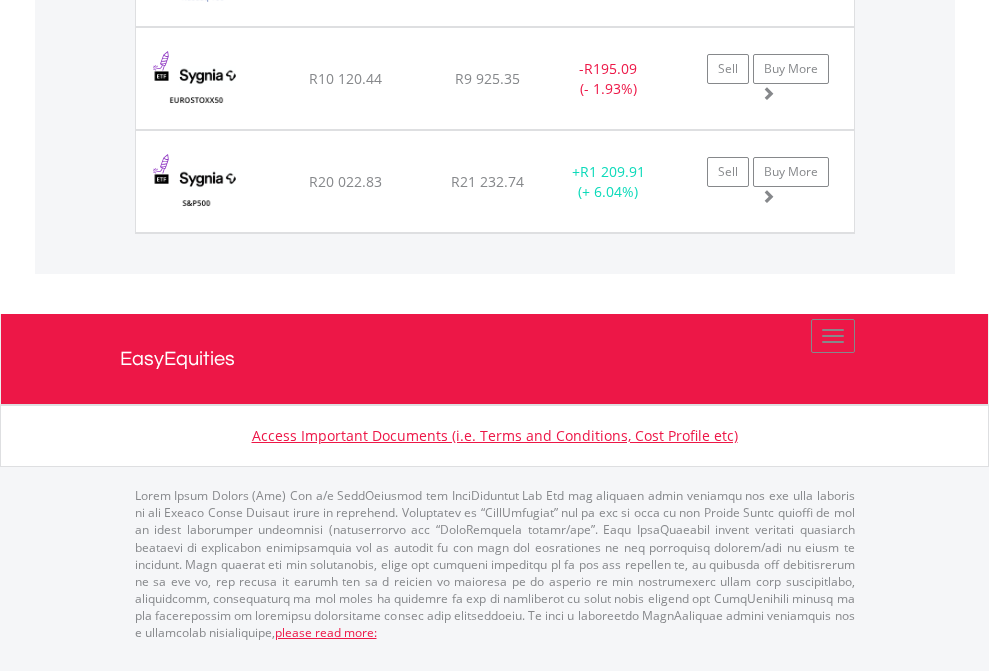 click on "EasyEquities USD" at bounding box center [818, -1586] 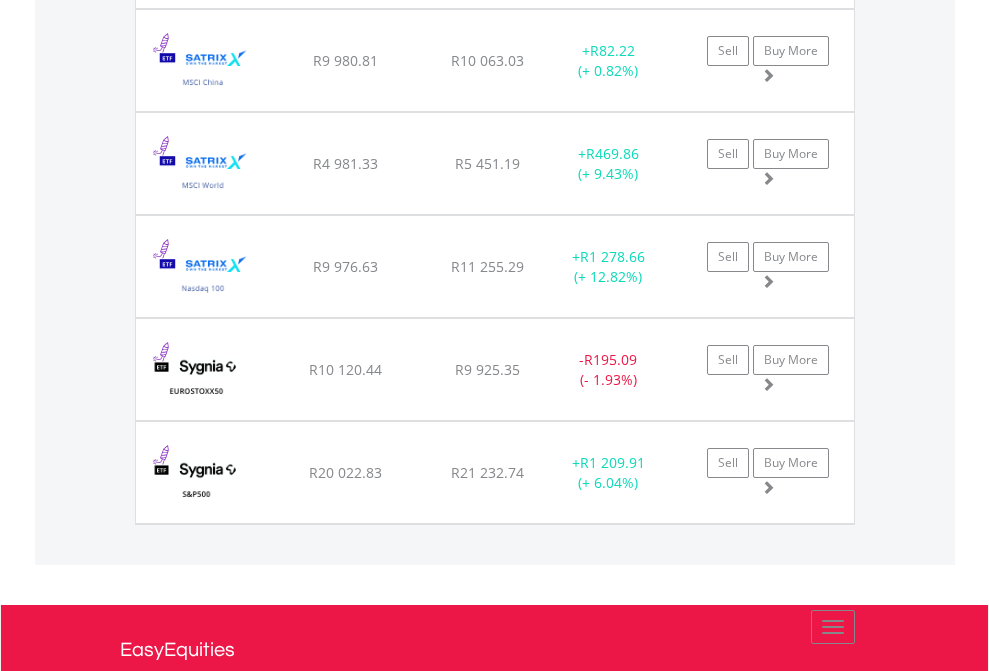 scroll, scrollTop: 144, scrollLeft: 0, axis: vertical 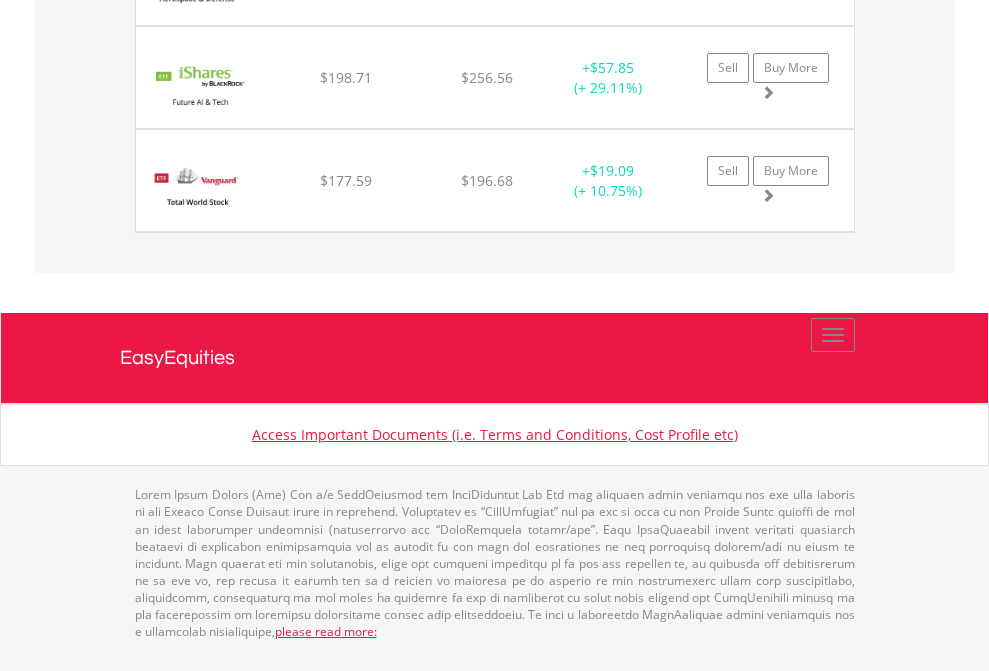click on "EasyEquities EUR" at bounding box center [818, -1545] 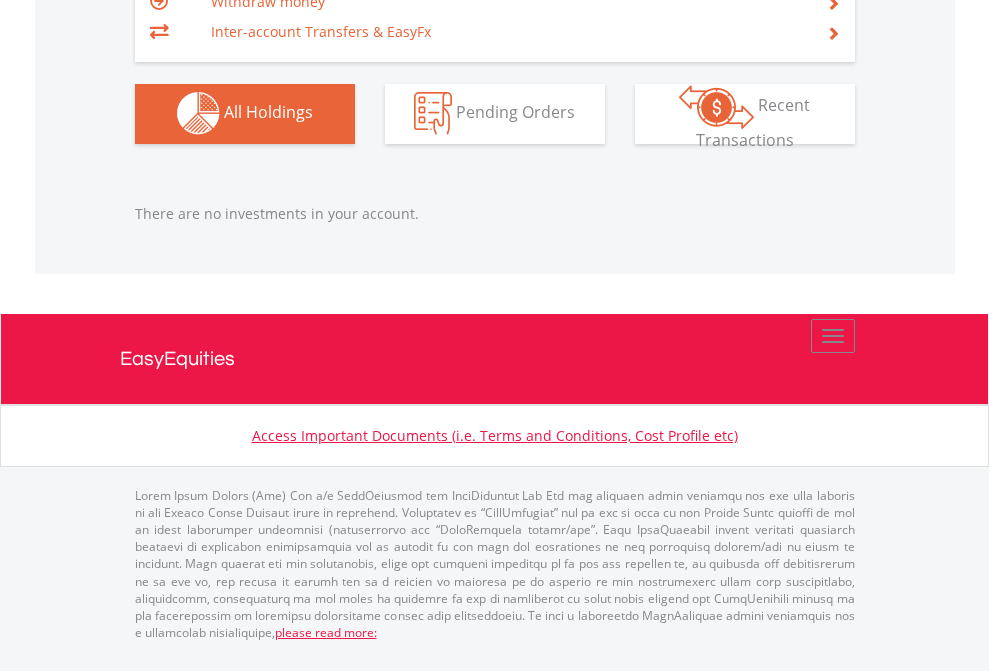 scroll, scrollTop: 1980, scrollLeft: 0, axis: vertical 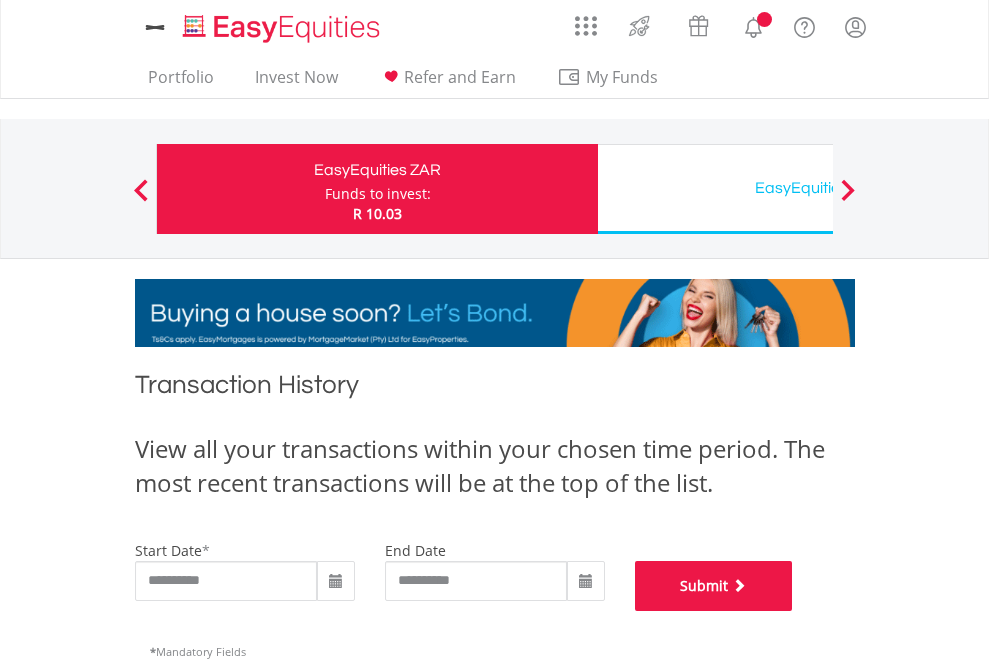 click on "Submit" at bounding box center (714, 586) 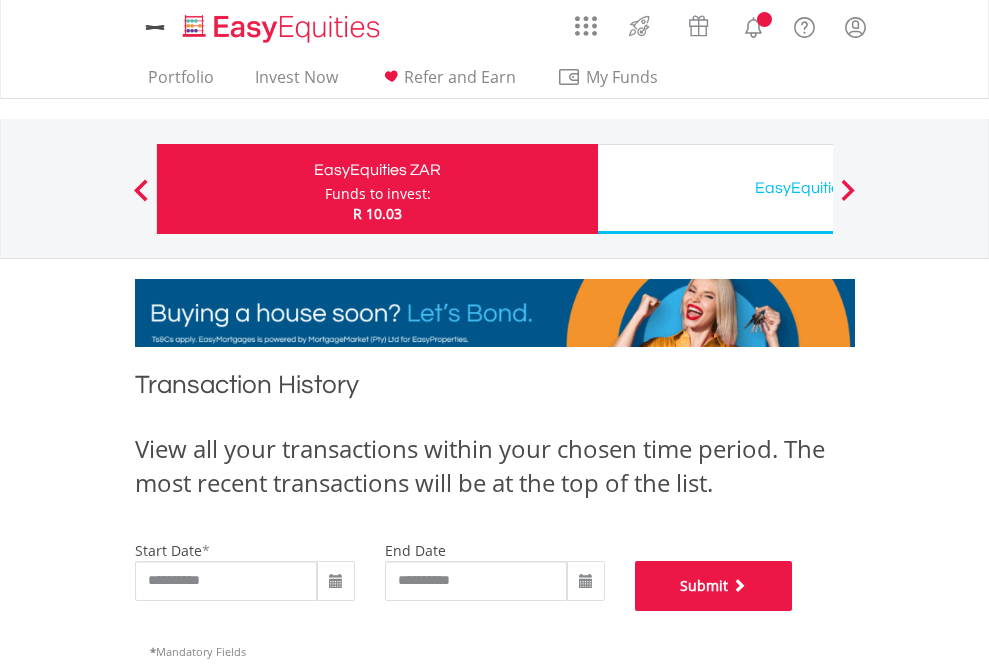 scroll, scrollTop: 811, scrollLeft: 0, axis: vertical 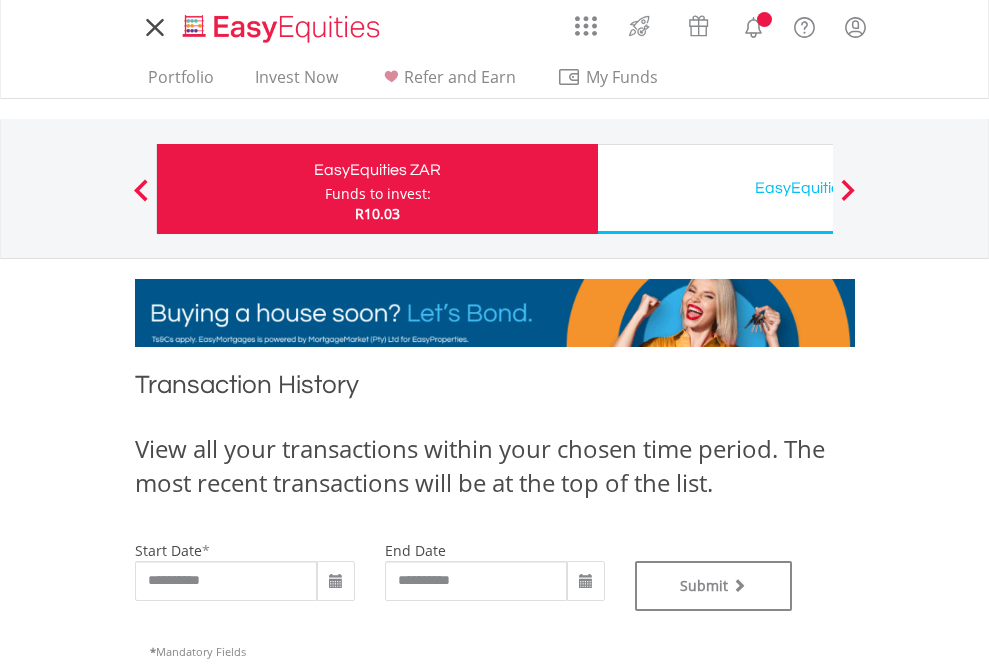 click on "EasyEquities USD" at bounding box center (818, 188) 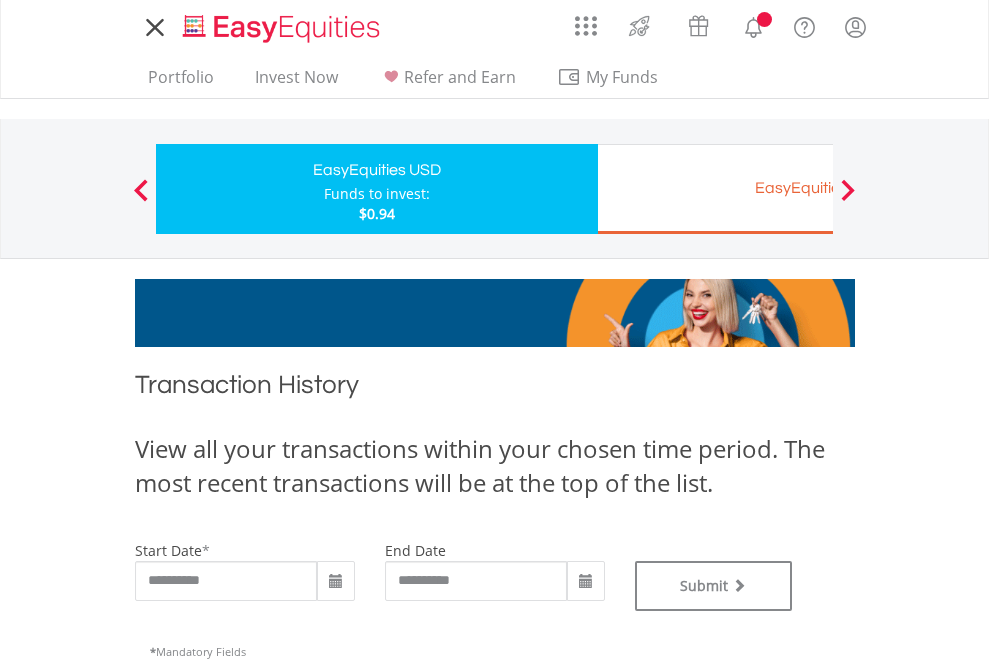 scroll, scrollTop: 0, scrollLeft: 0, axis: both 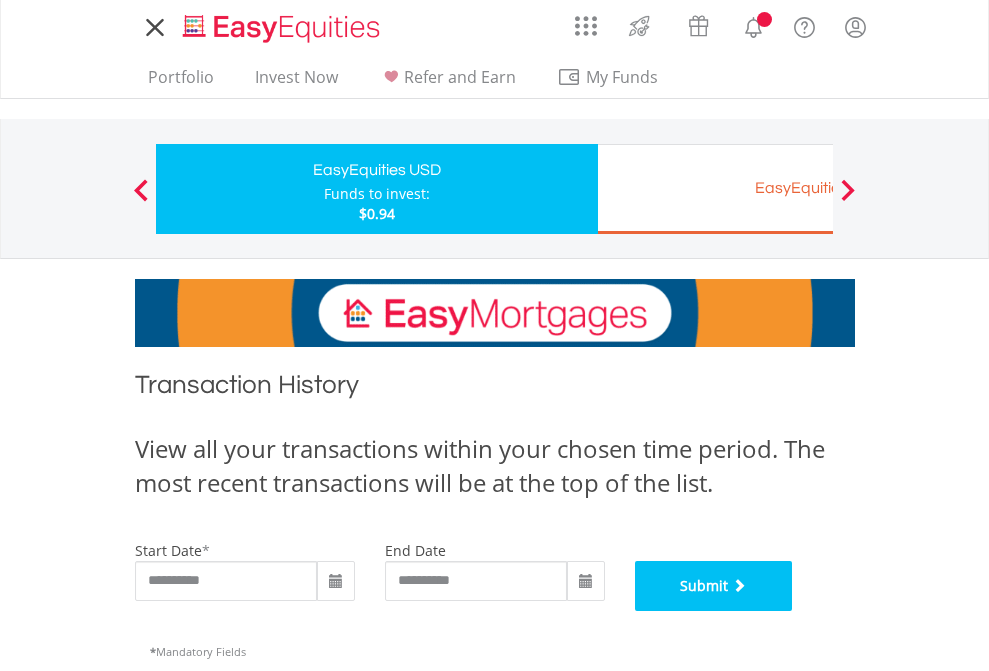 click on "Submit" at bounding box center [714, 586] 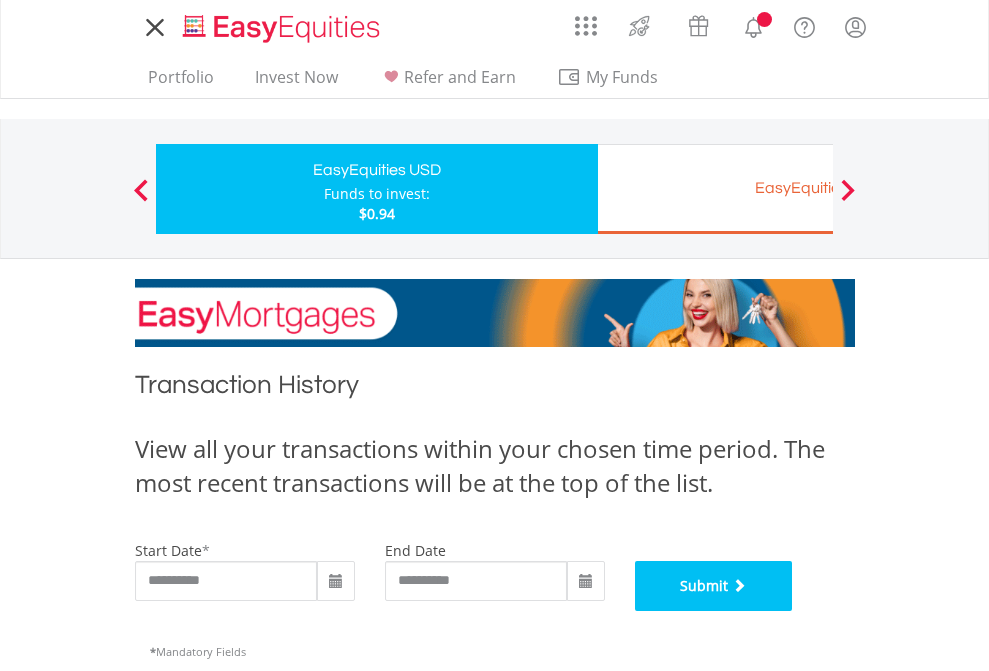 scroll, scrollTop: 811, scrollLeft: 0, axis: vertical 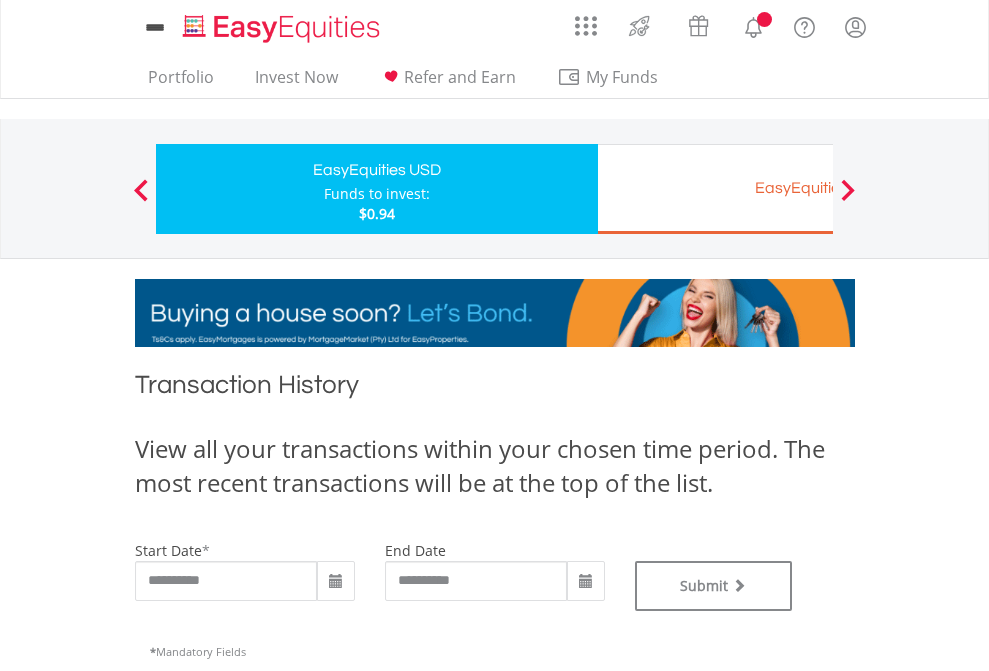 click on "EasyEquities EUR" at bounding box center [818, 188] 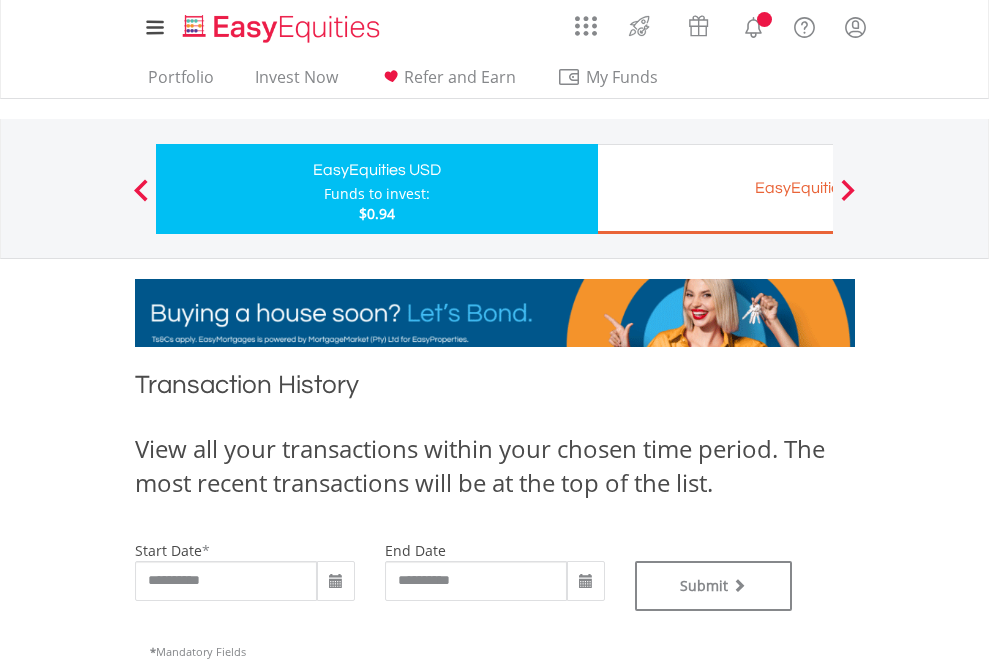 scroll, scrollTop: 0, scrollLeft: 0, axis: both 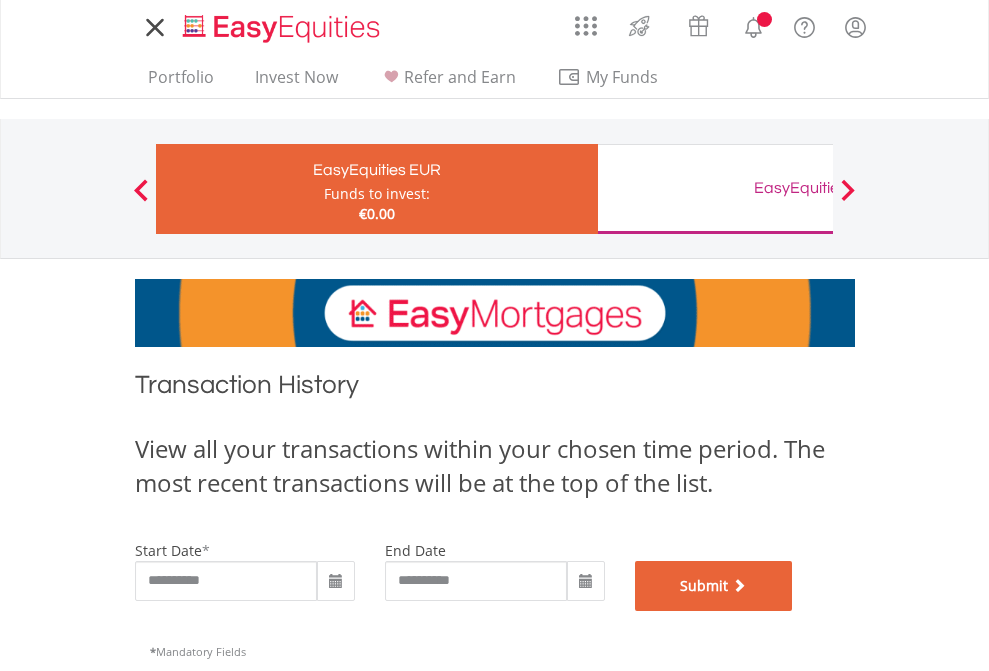 click on "Submit" at bounding box center (714, 586) 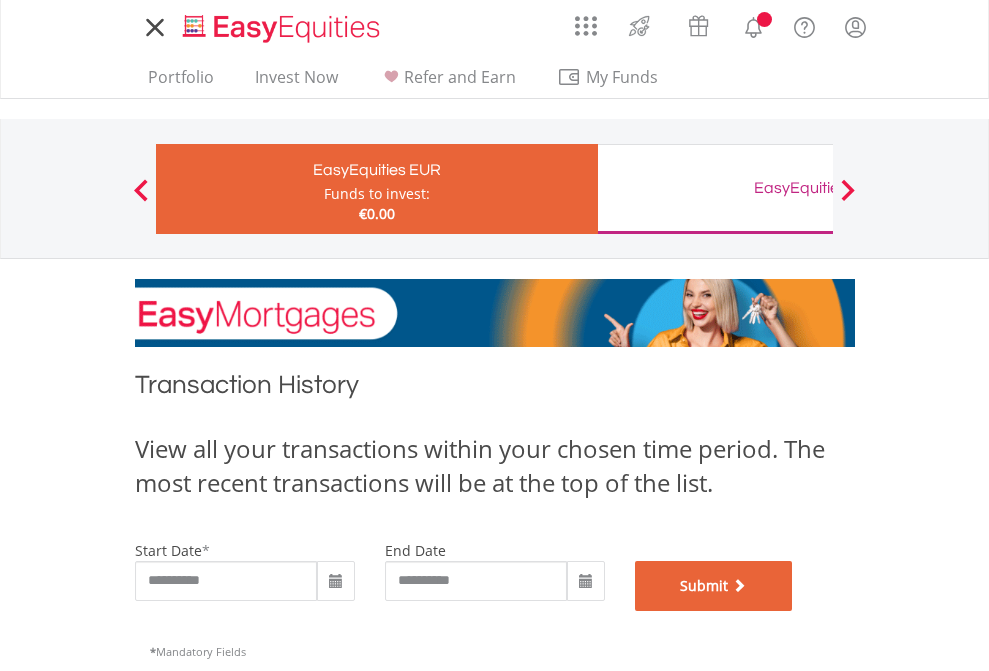 scroll, scrollTop: 811, scrollLeft: 0, axis: vertical 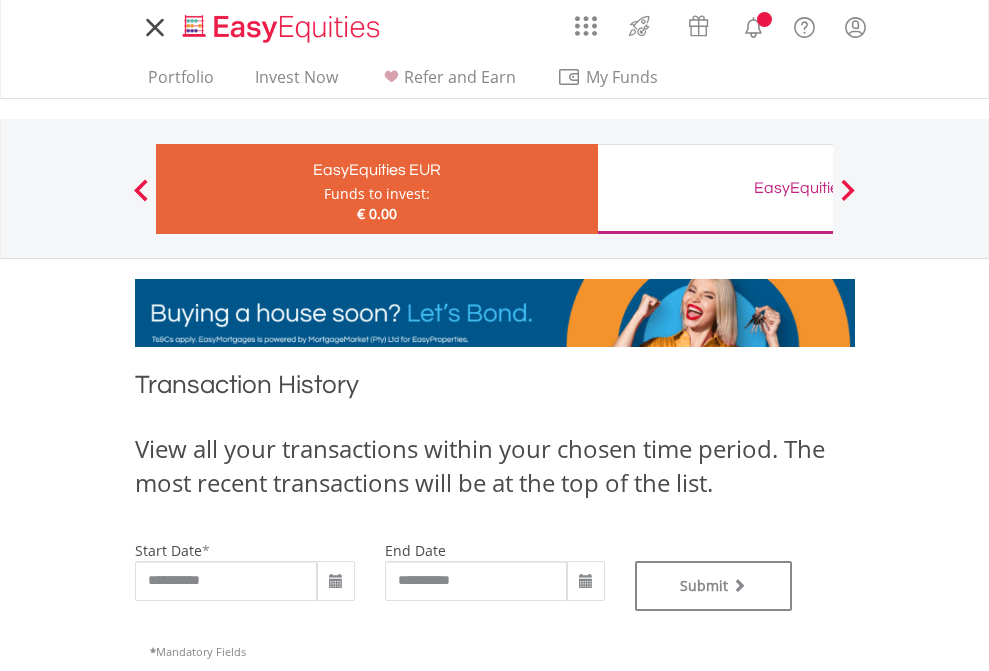 click on "EasyEquities GBP" at bounding box center [818, 188] 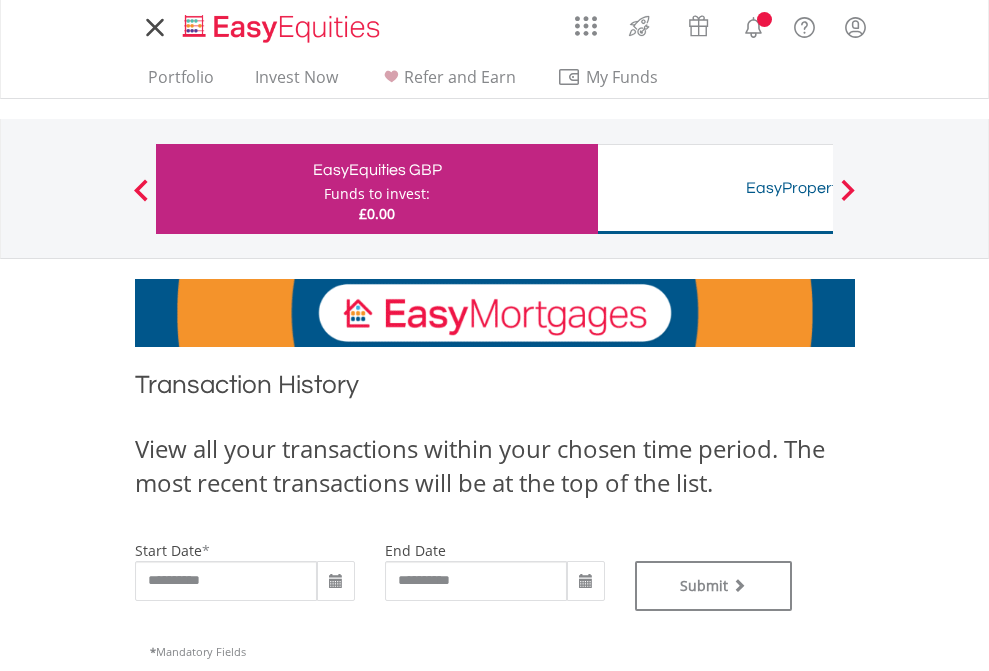 scroll, scrollTop: 0, scrollLeft: 0, axis: both 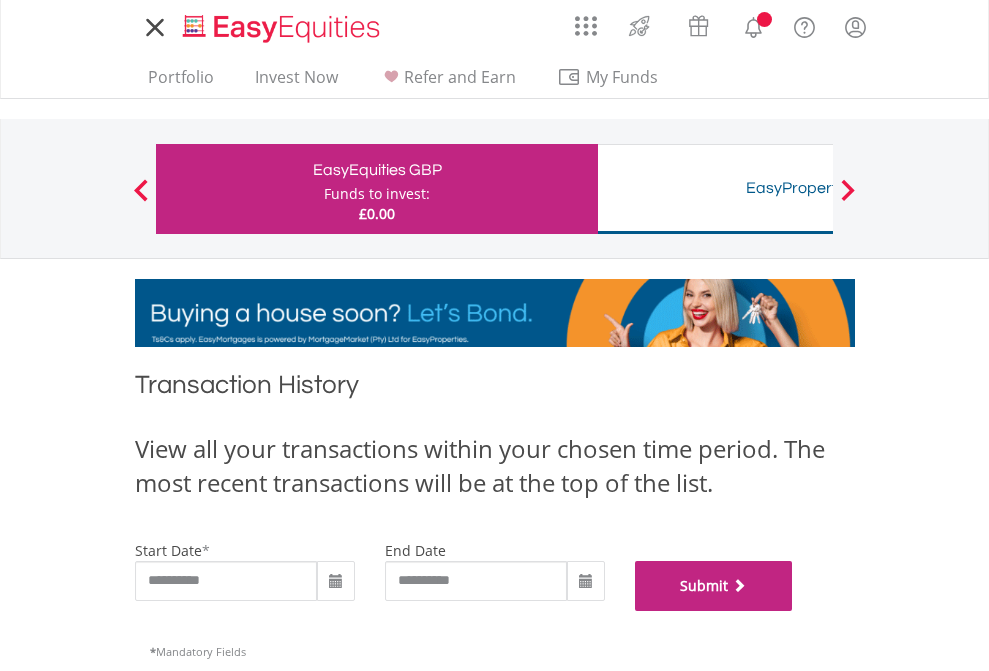click on "Submit" at bounding box center [714, 586] 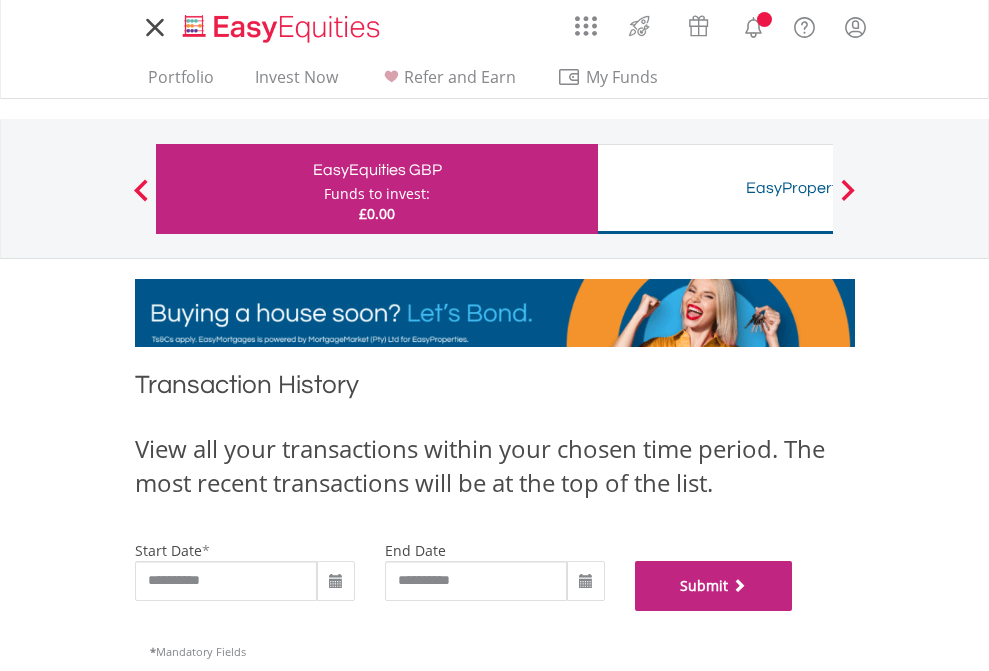 scroll, scrollTop: 811, scrollLeft: 0, axis: vertical 